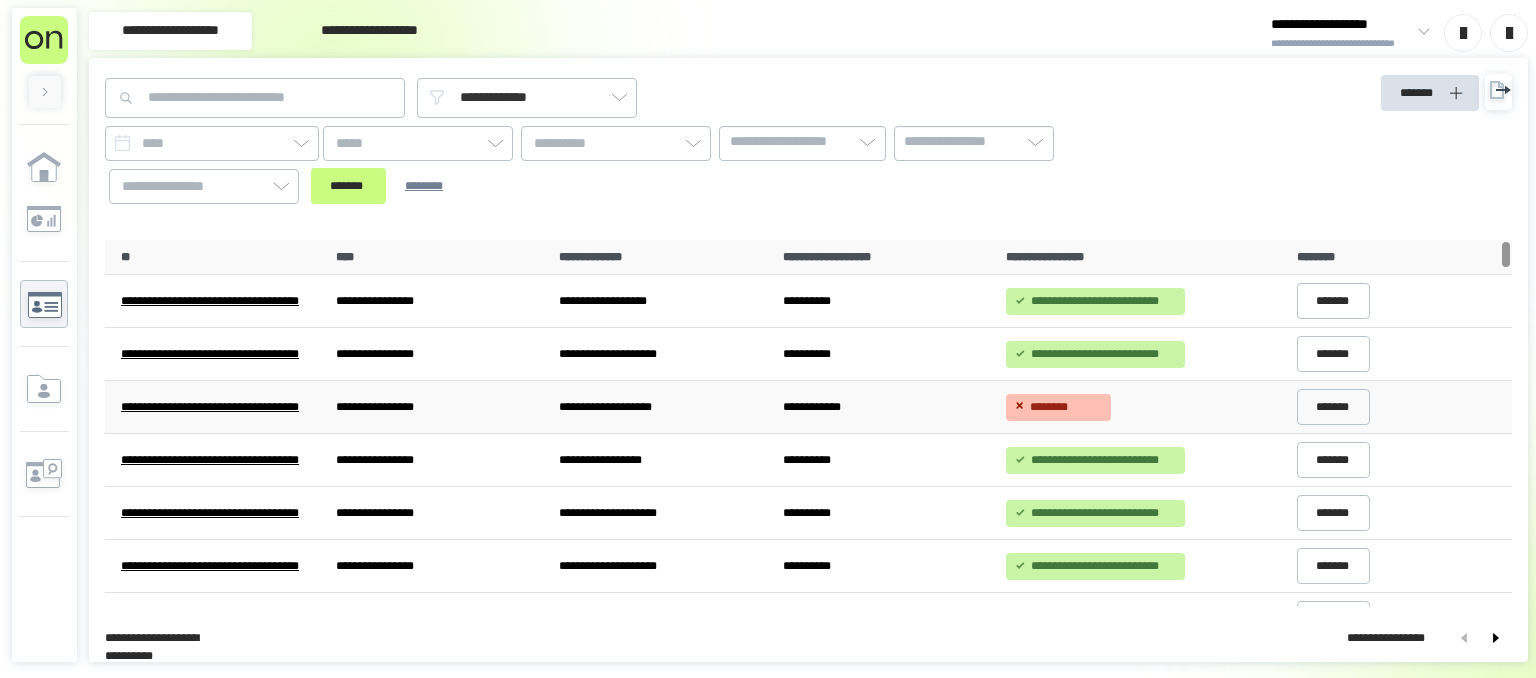 scroll, scrollTop: 0, scrollLeft: 0, axis: both 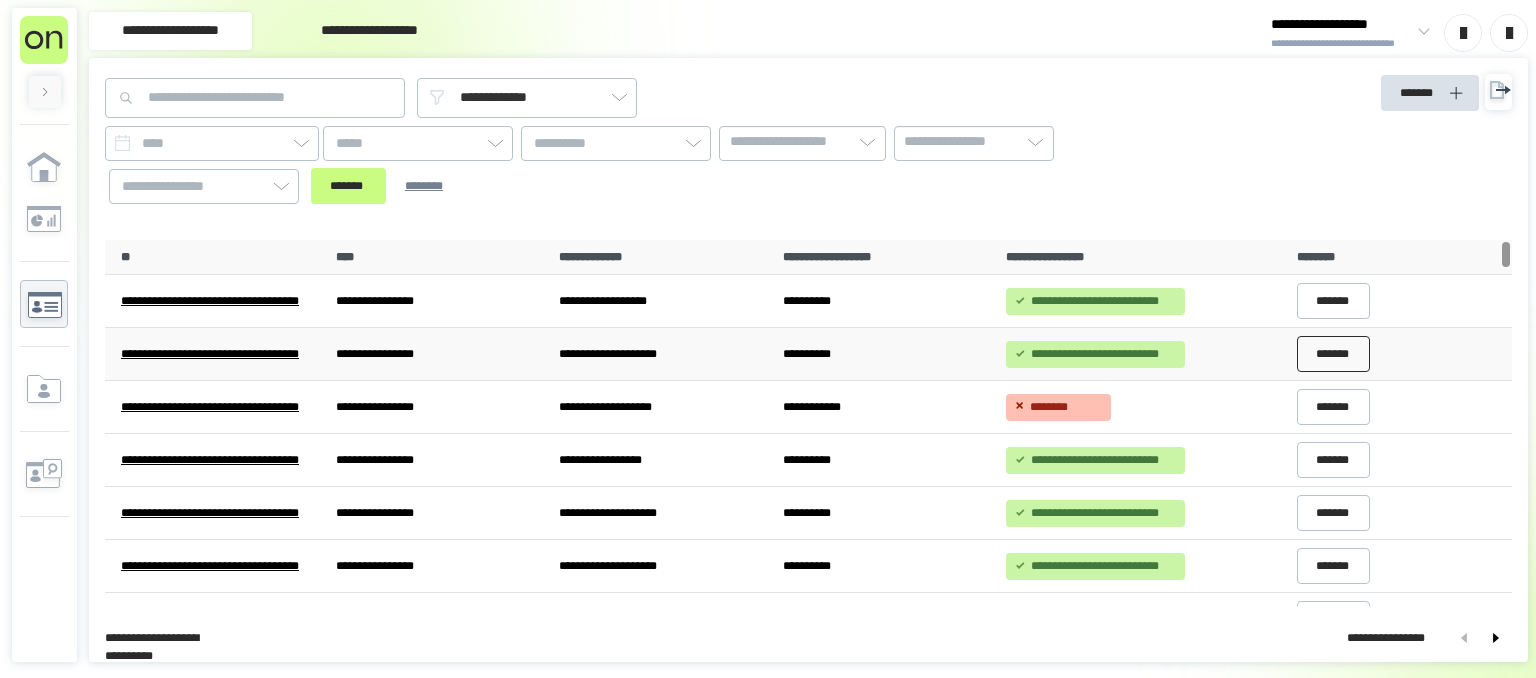 click on "*******" at bounding box center (1334, 354) 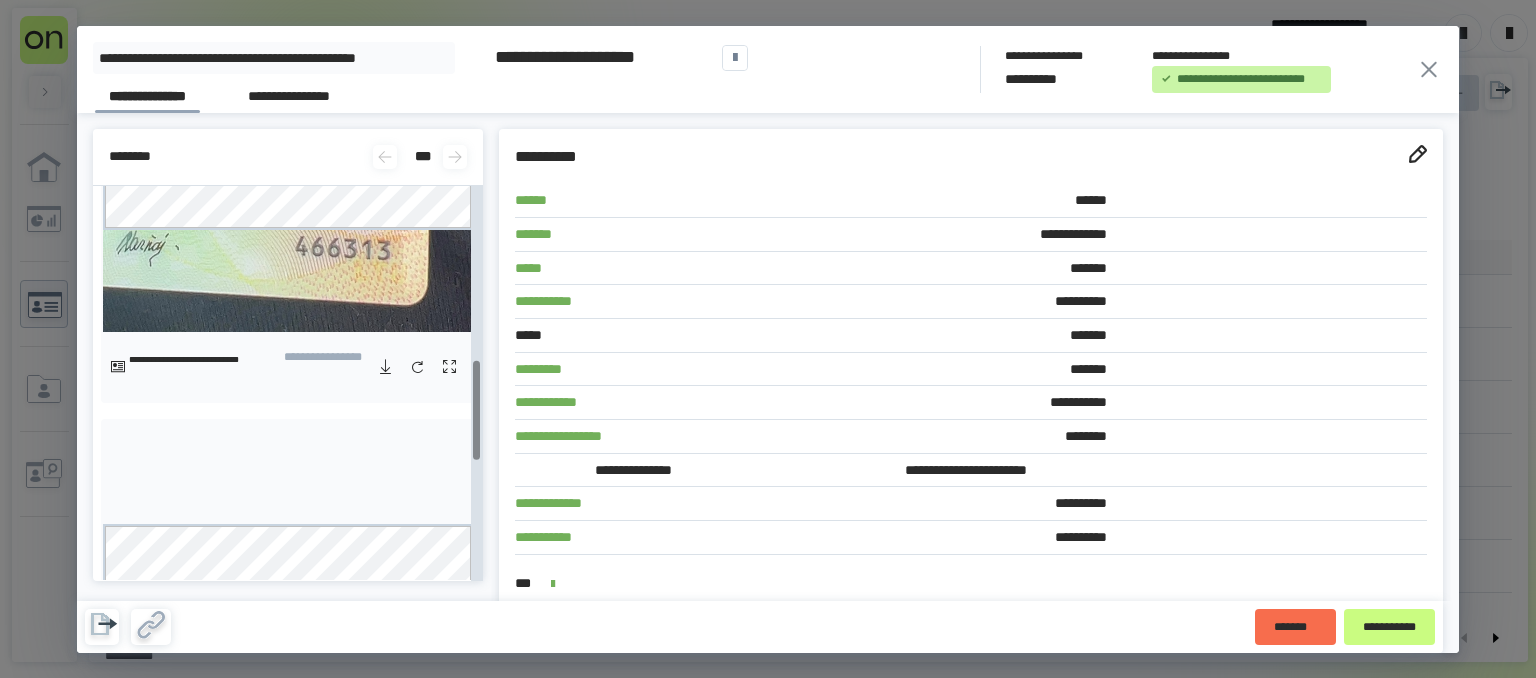 scroll, scrollTop: 806, scrollLeft: 0, axis: vertical 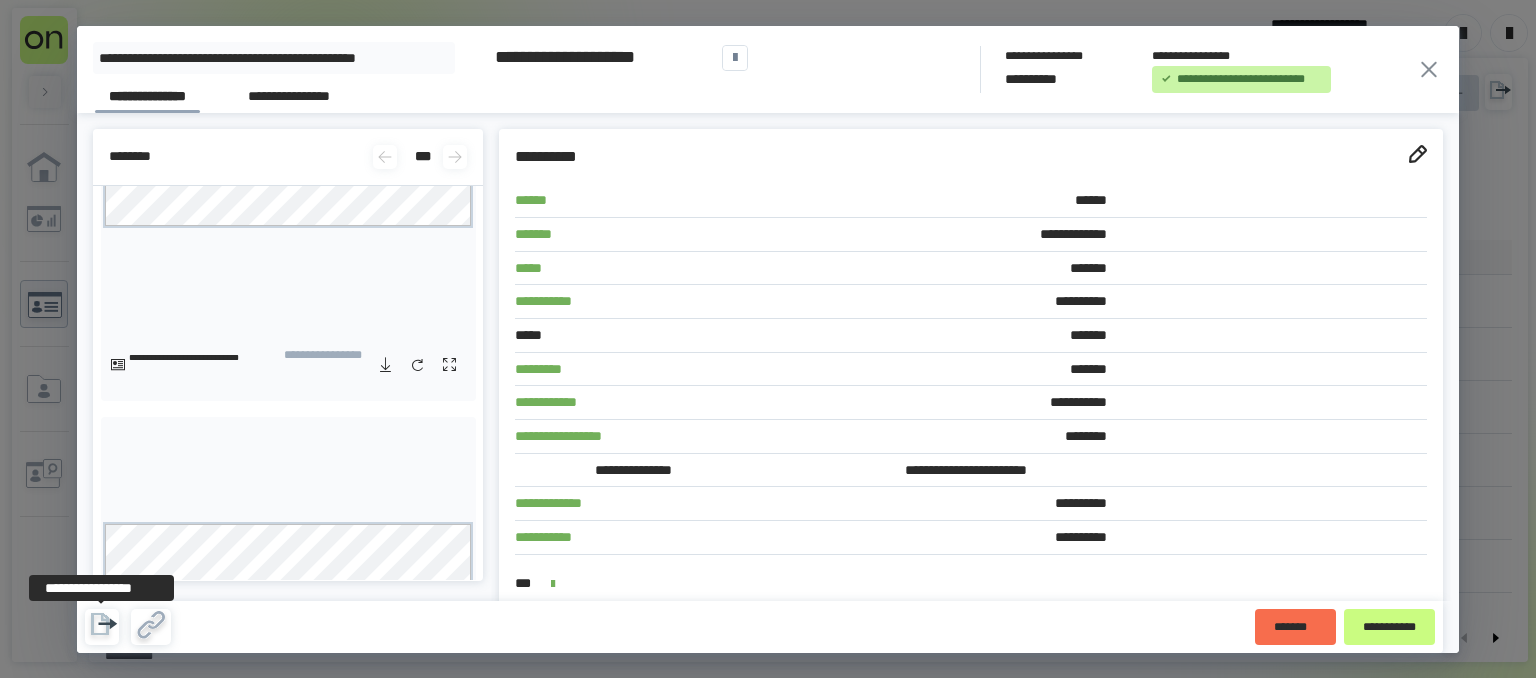click 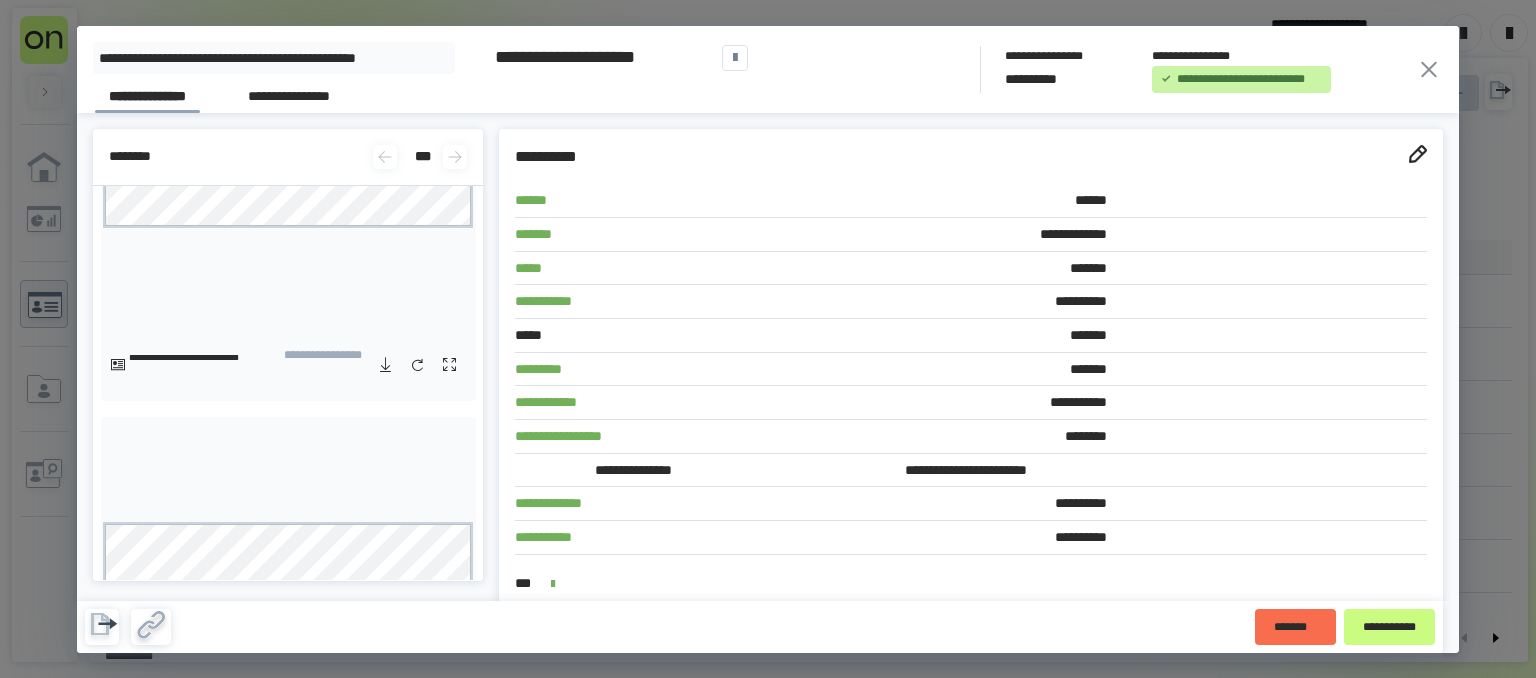 click 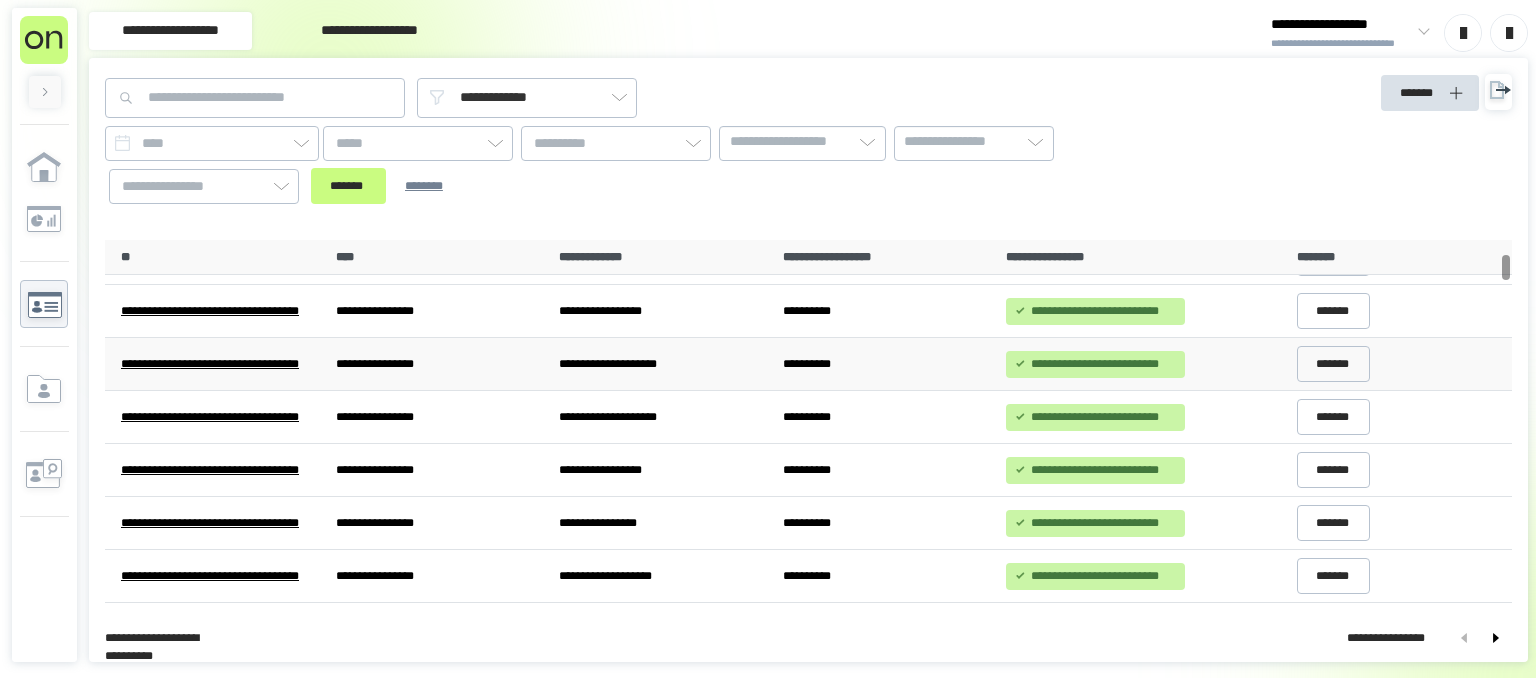 scroll, scrollTop: 201, scrollLeft: 0, axis: vertical 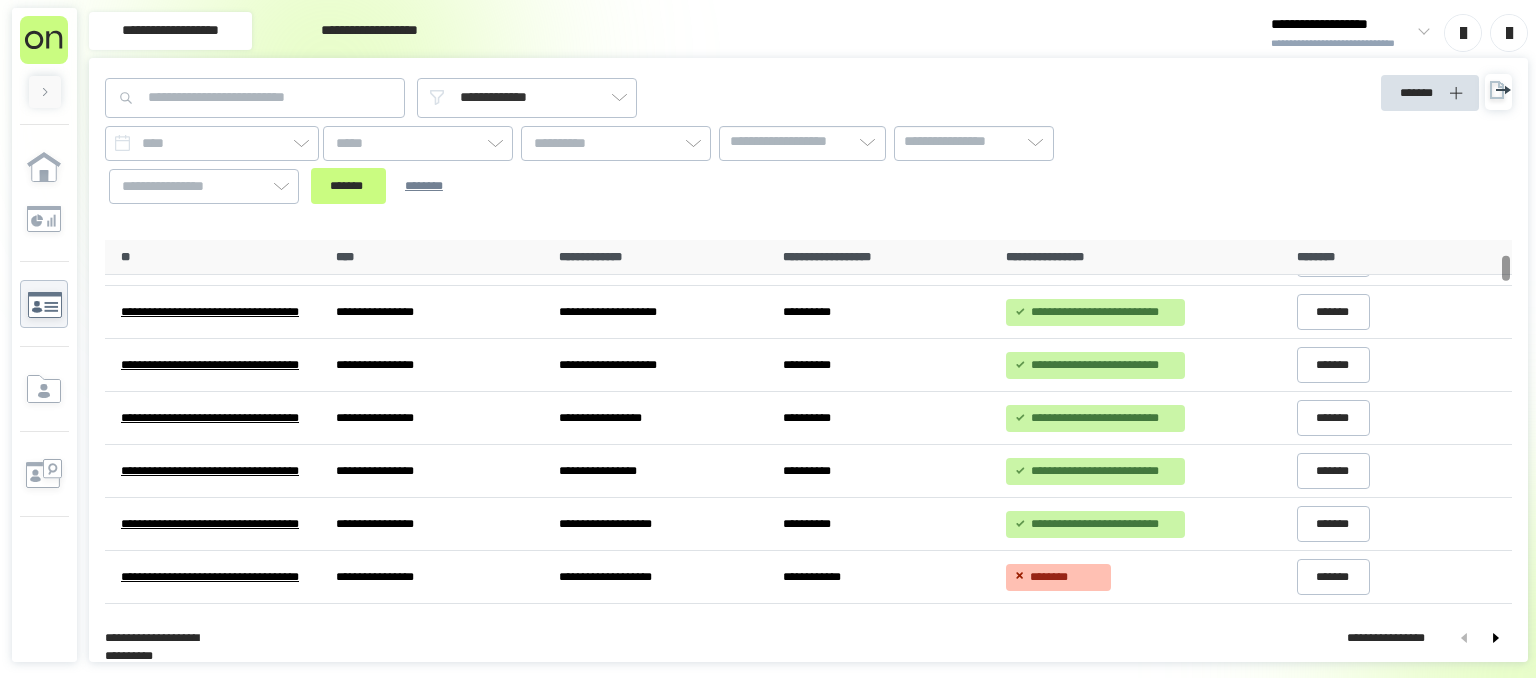 click on "*******" at bounding box center (1340, 149) 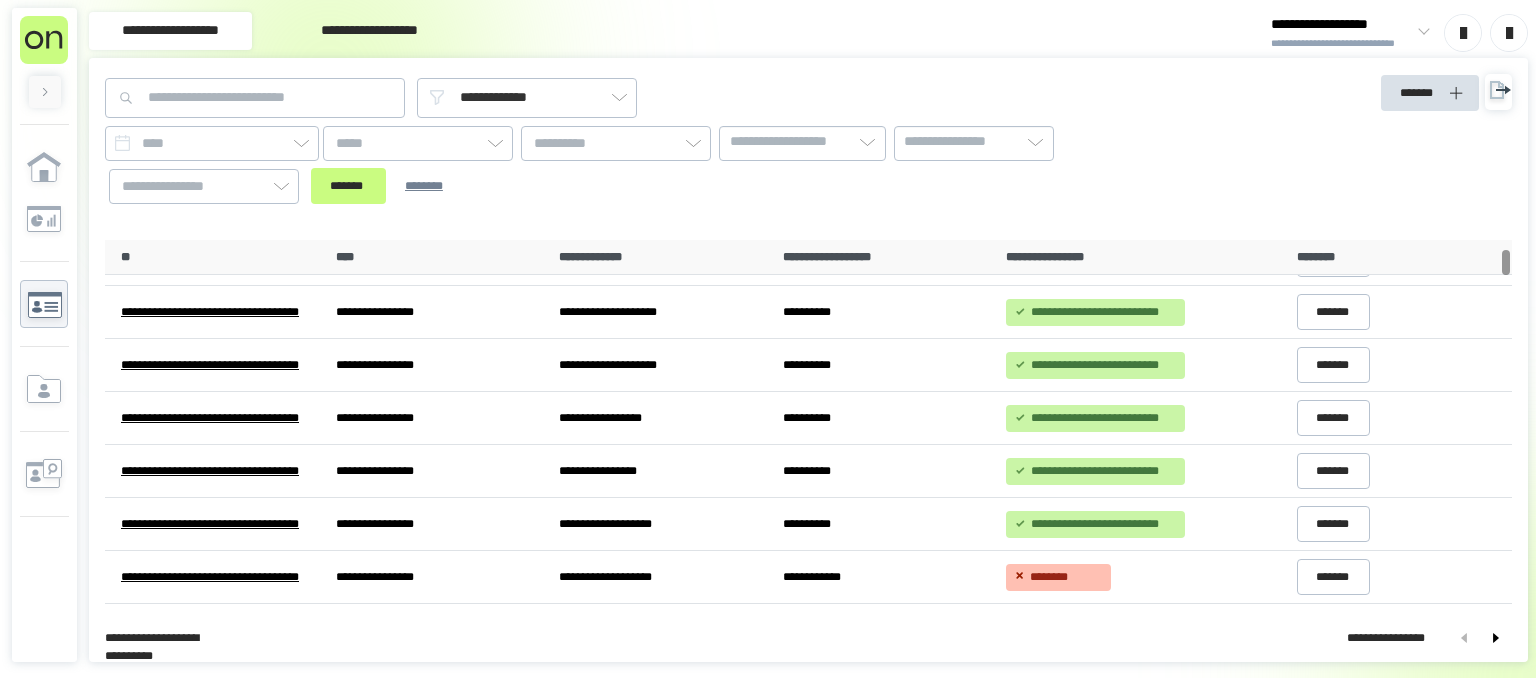 scroll, scrollTop: 0, scrollLeft: 0, axis: both 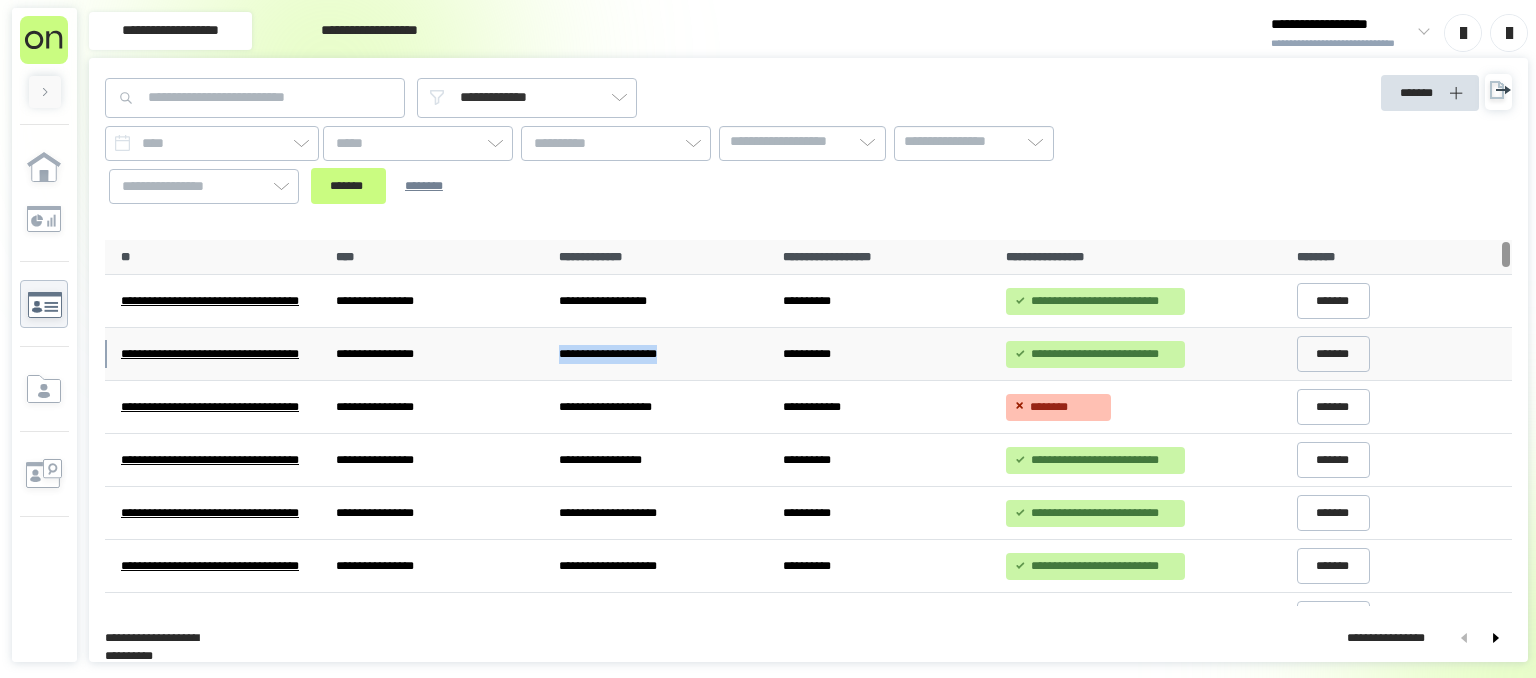 drag, startPoint x: 557, startPoint y: 356, endPoint x: 703, endPoint y: 357, distance: 146.00342 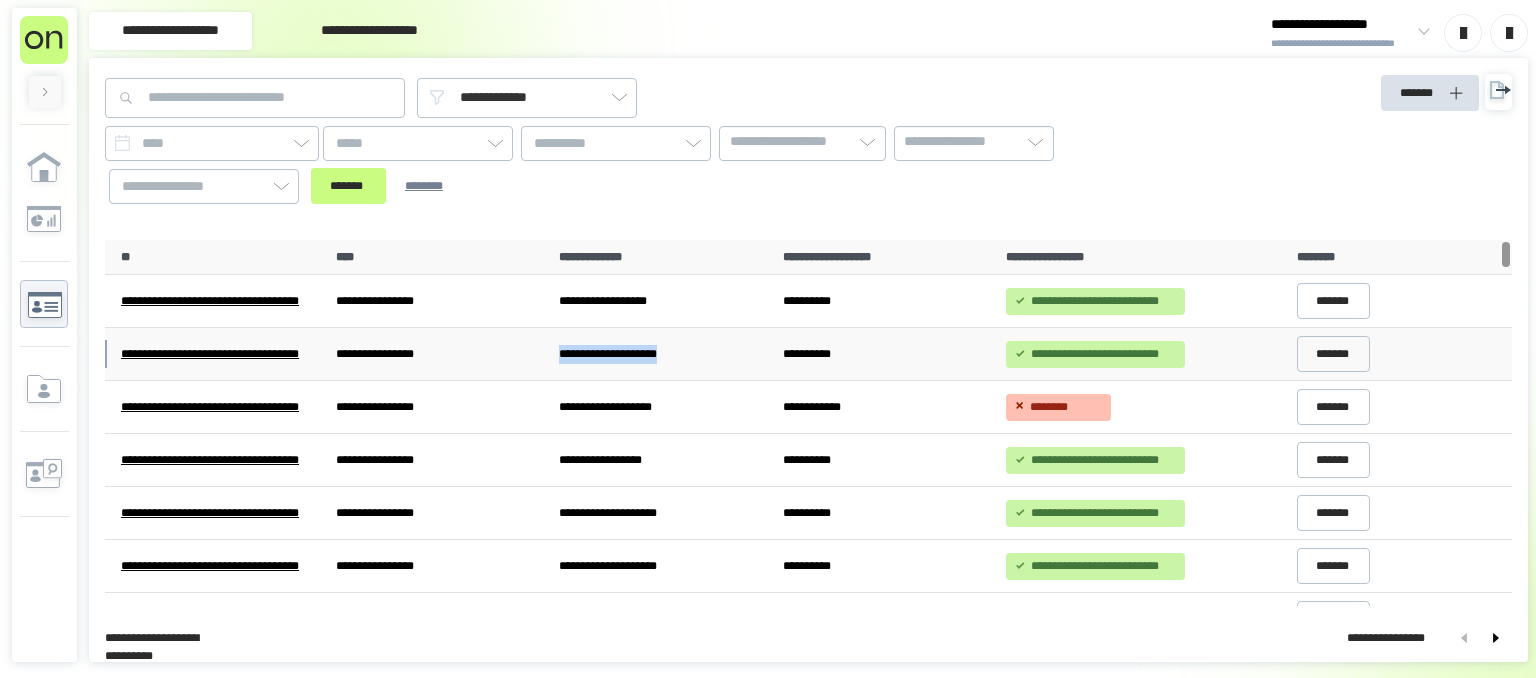 click on "**********" at bounding box center (662, 353) 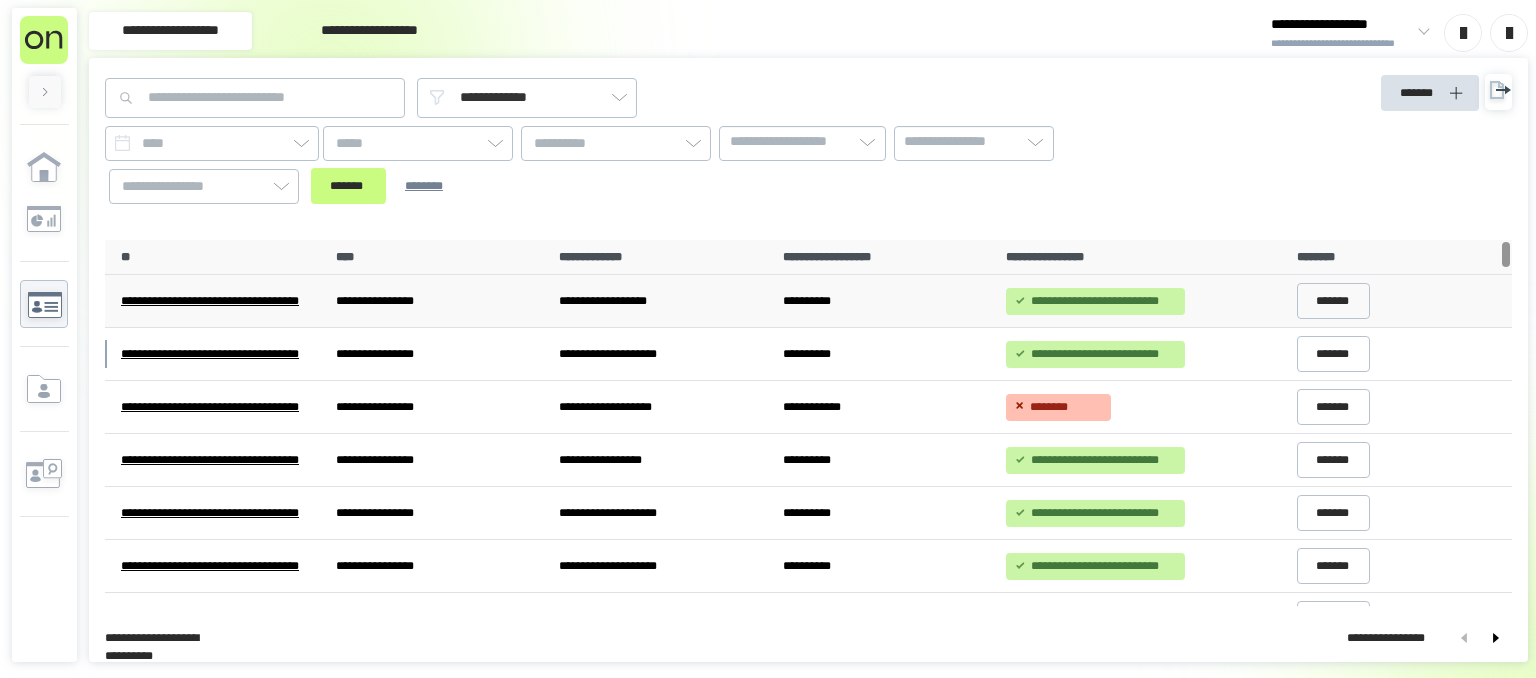 click on "**********" at bounding box center (662, 301) 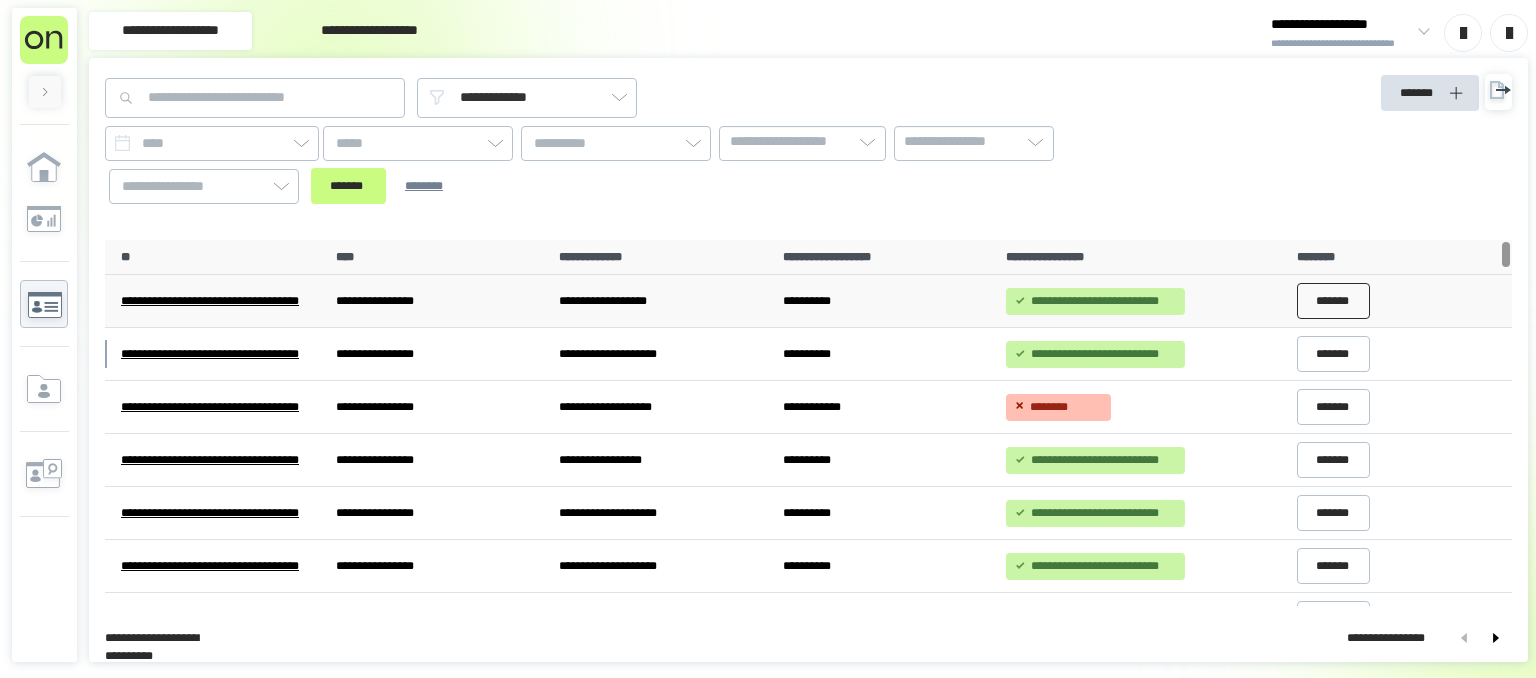 click on "*******" at bounding box center (1334, 301) 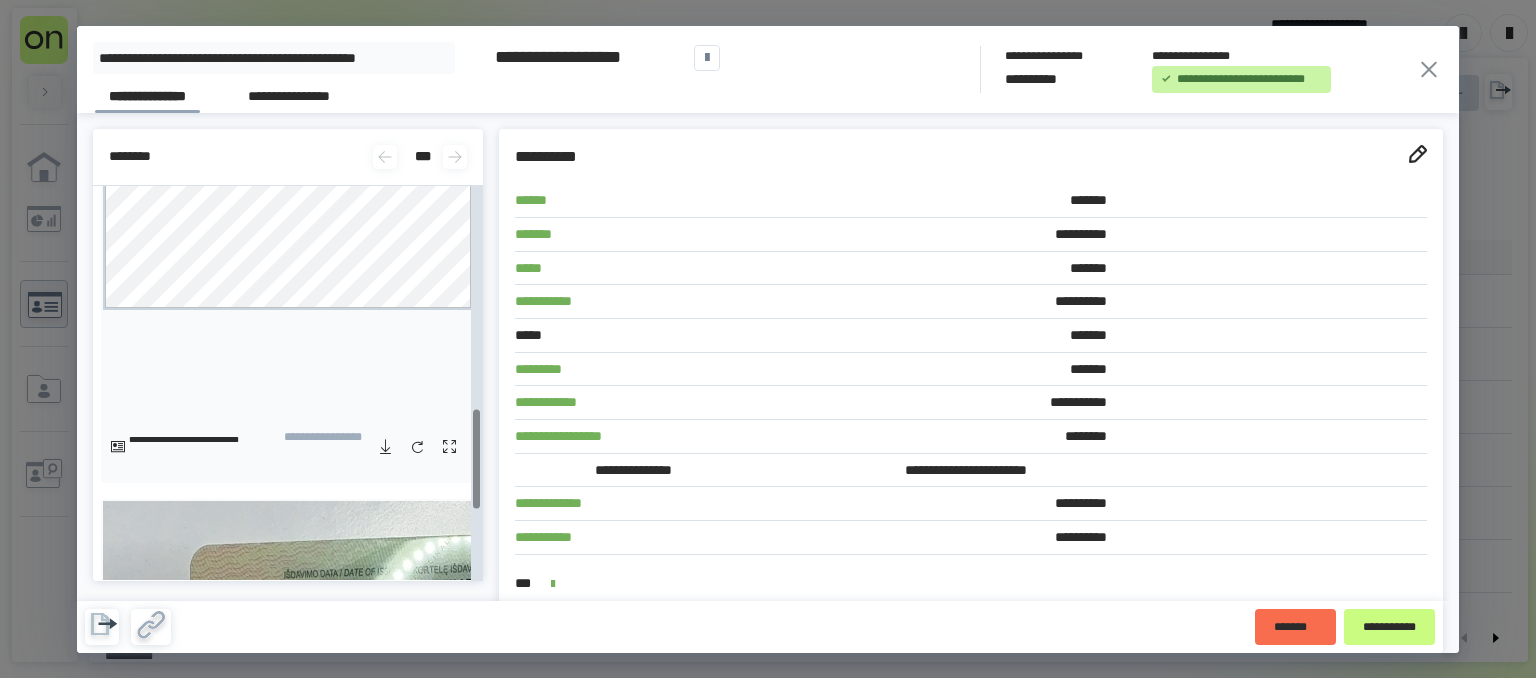 scroll, scrollTop: 907, scrollLeft: 0, axis: vertical 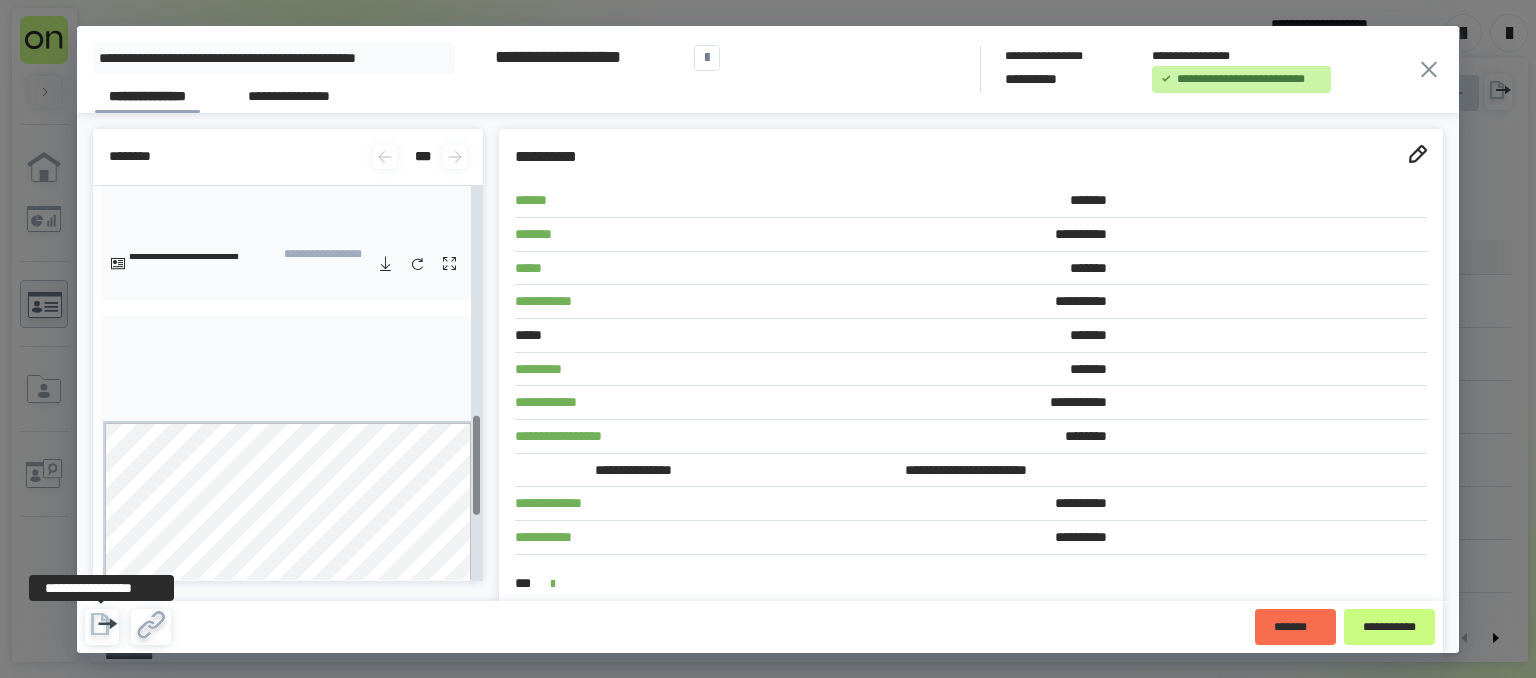 click 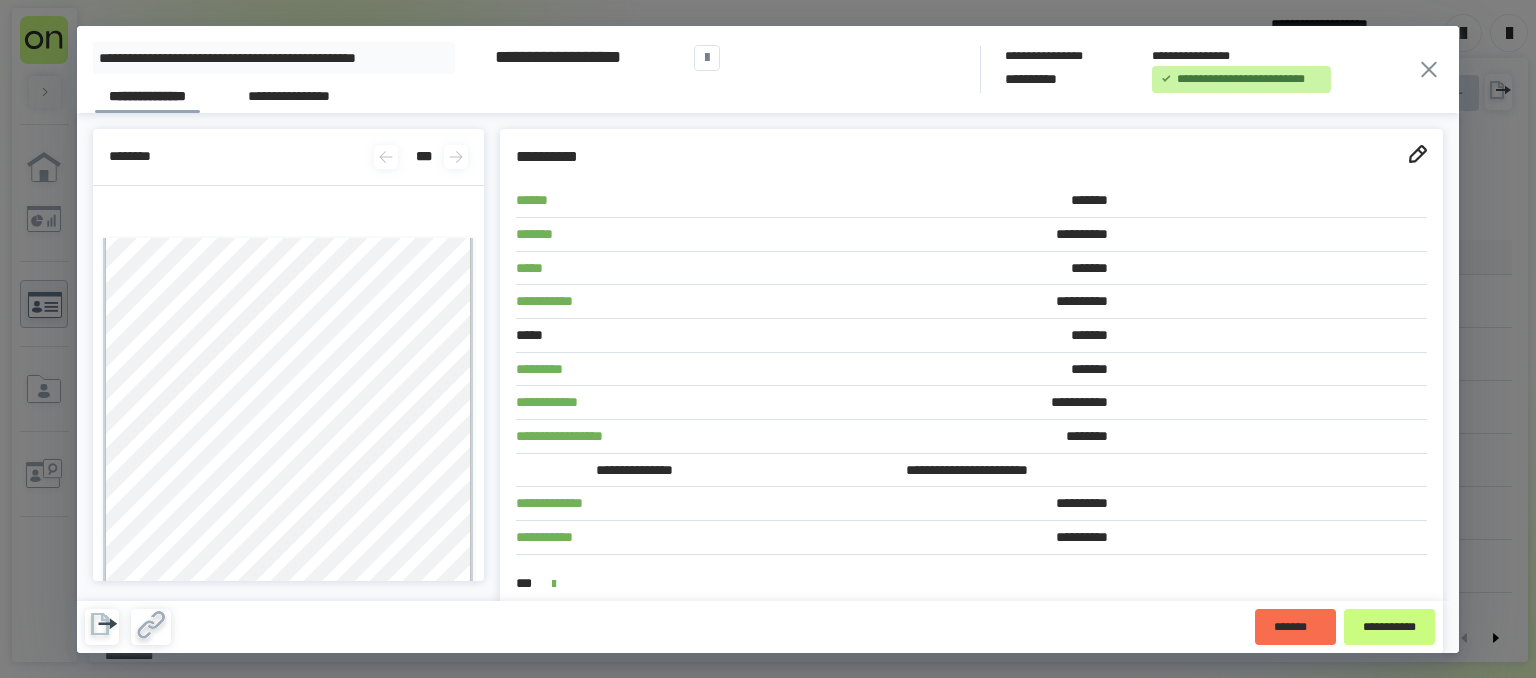 scroll, scrollTop: 0, scrollLeft: 0, axis: both 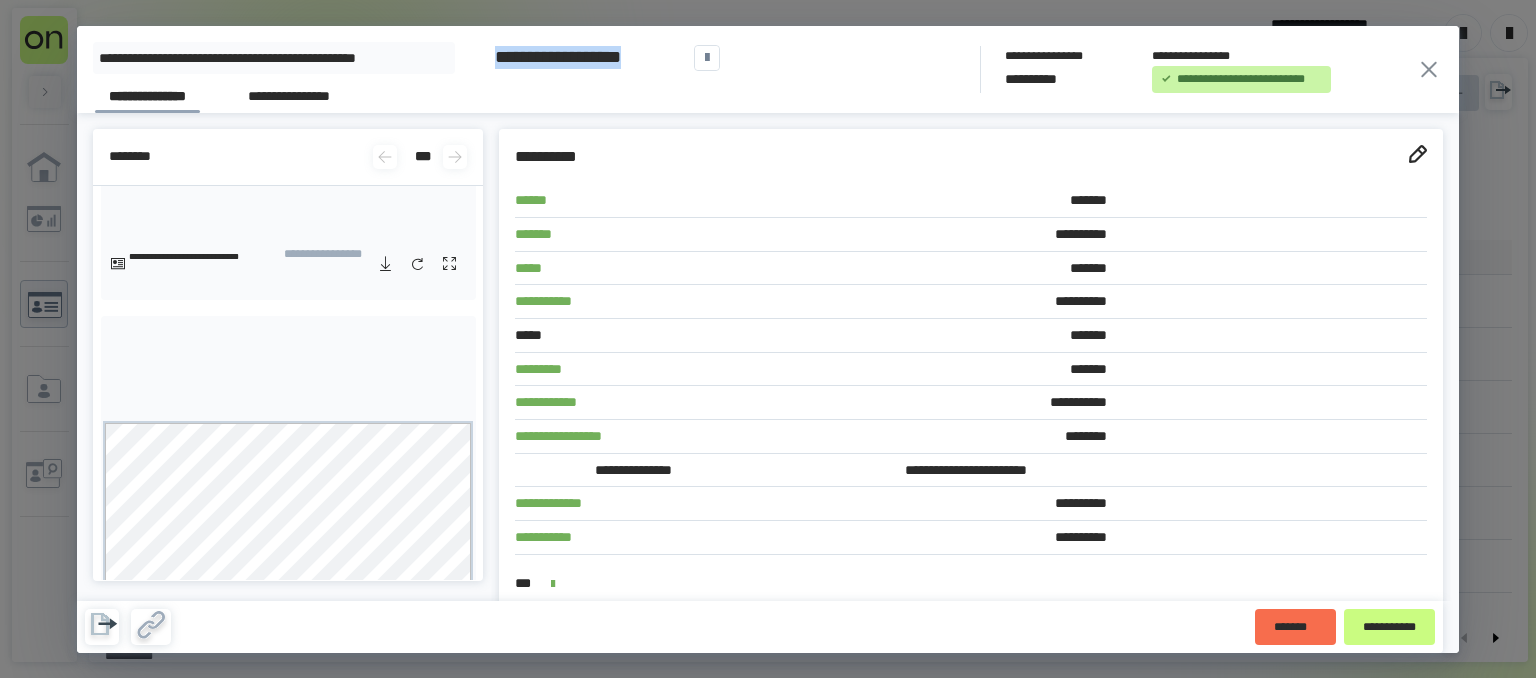 drag, startPoint x: 498, startPoint y: 59, endPoint x: 679, endPoint y: 60, distance: 181.00276 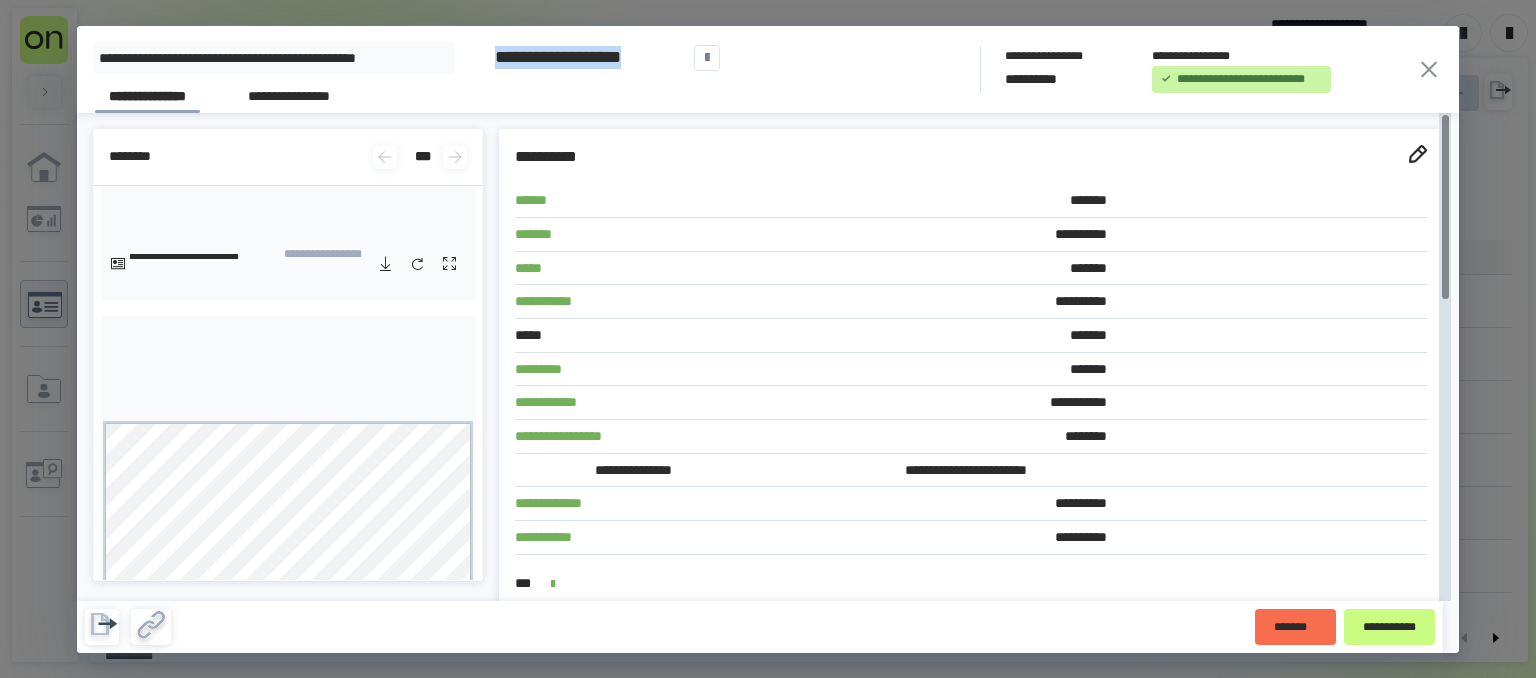 click 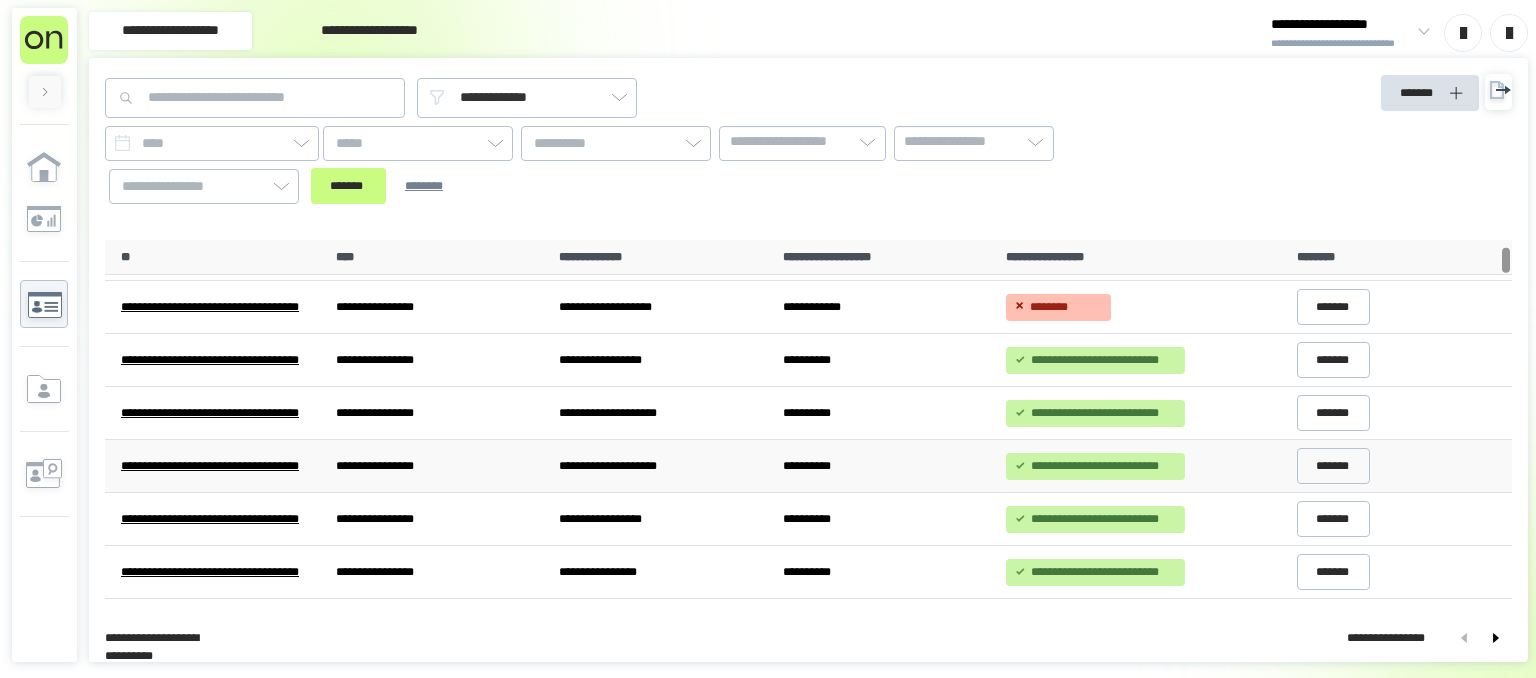 scroll, scrollTop: 100, scrollLeft: 0, axis: vertical 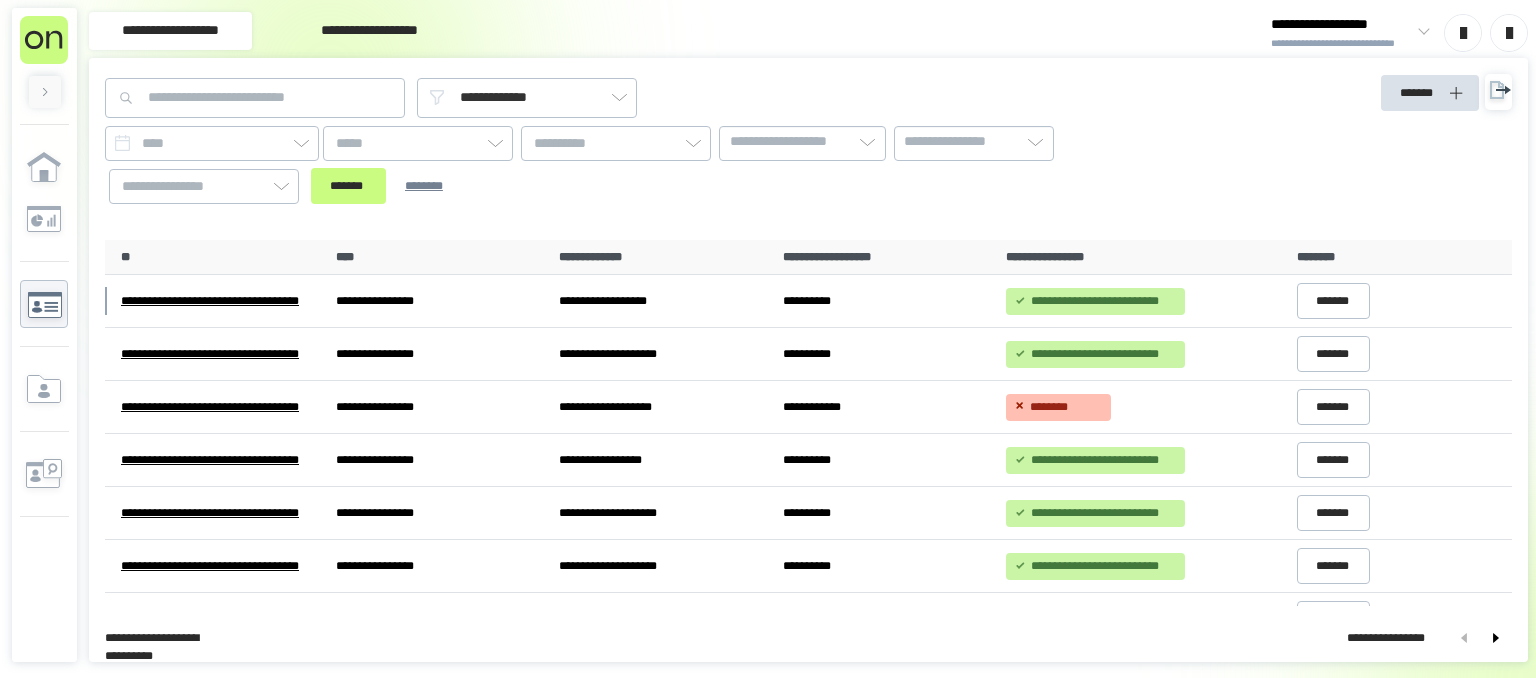 click at bounding box center [1420, 33] 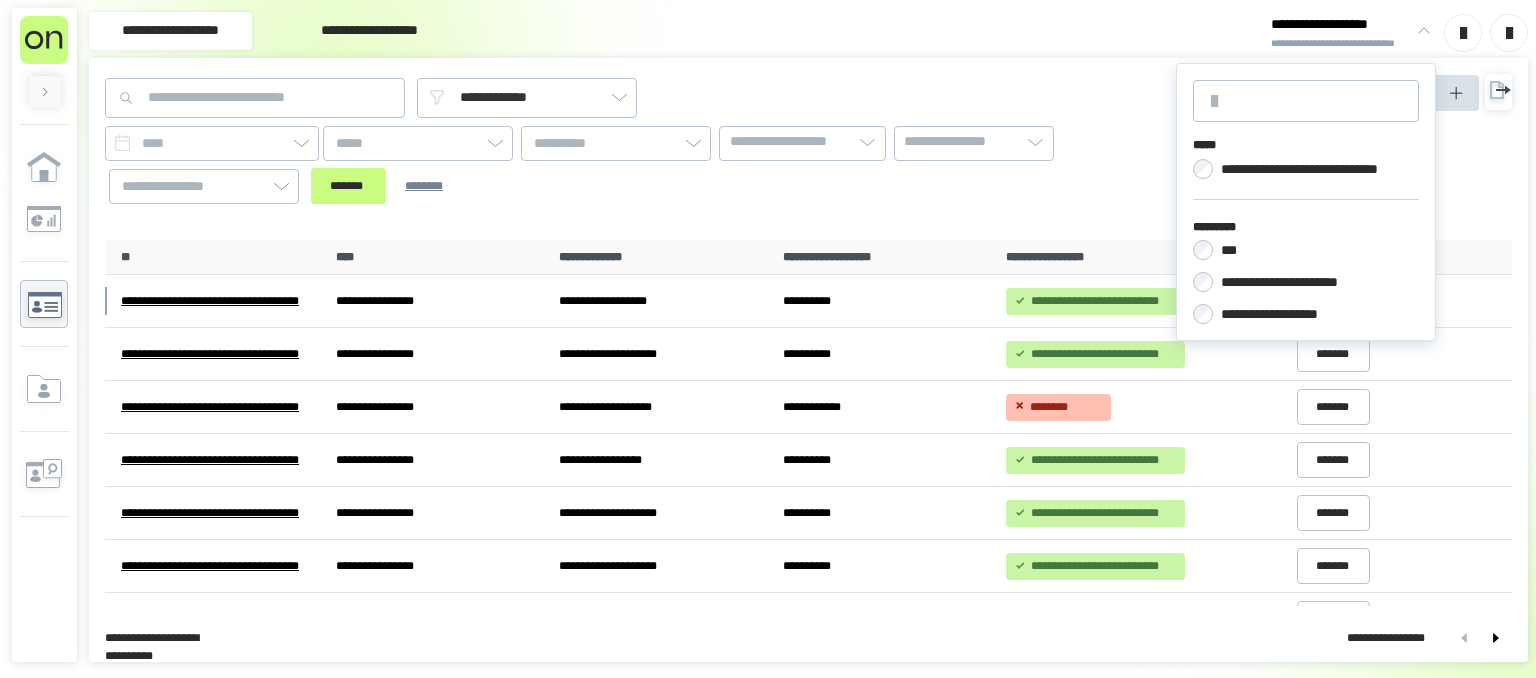 click on "***" at bounding box center (1231, 250) 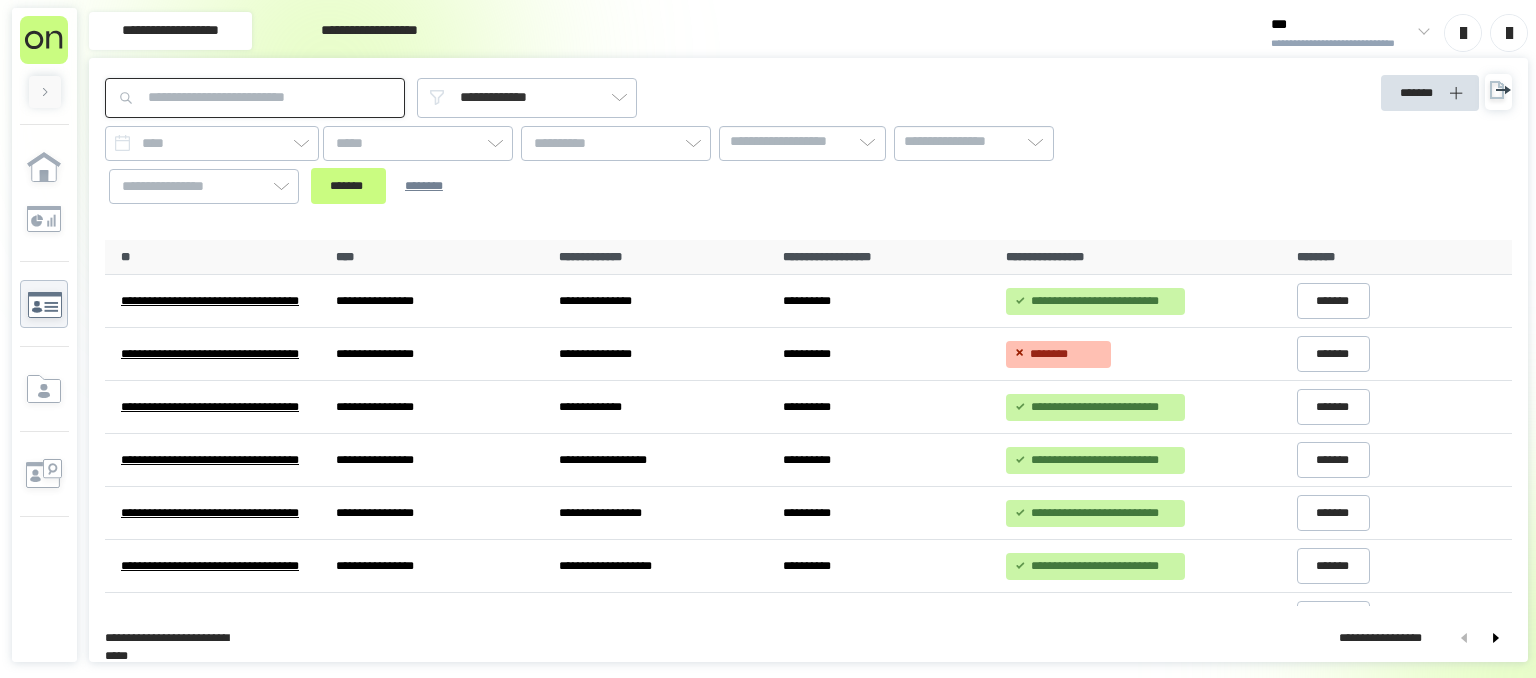 click at bounding box center (255, 98) 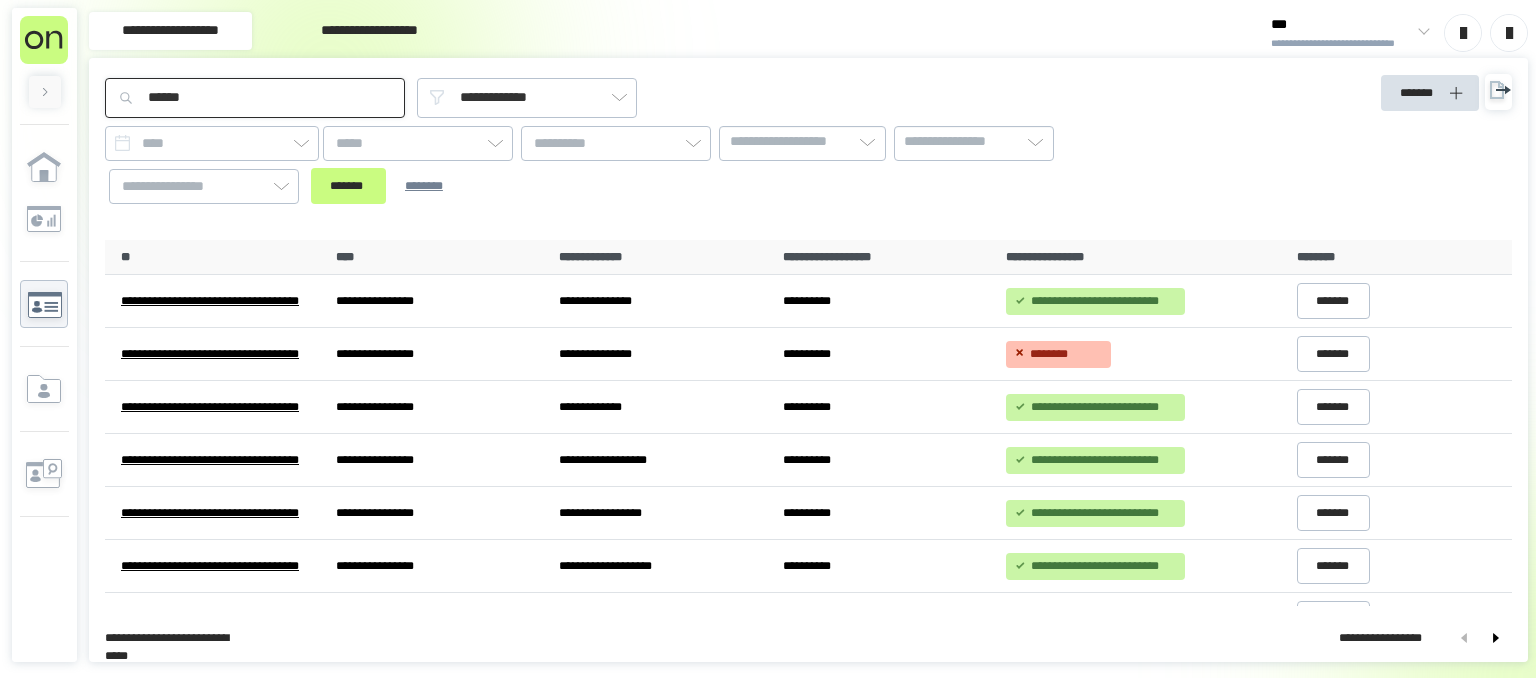 type on "******" 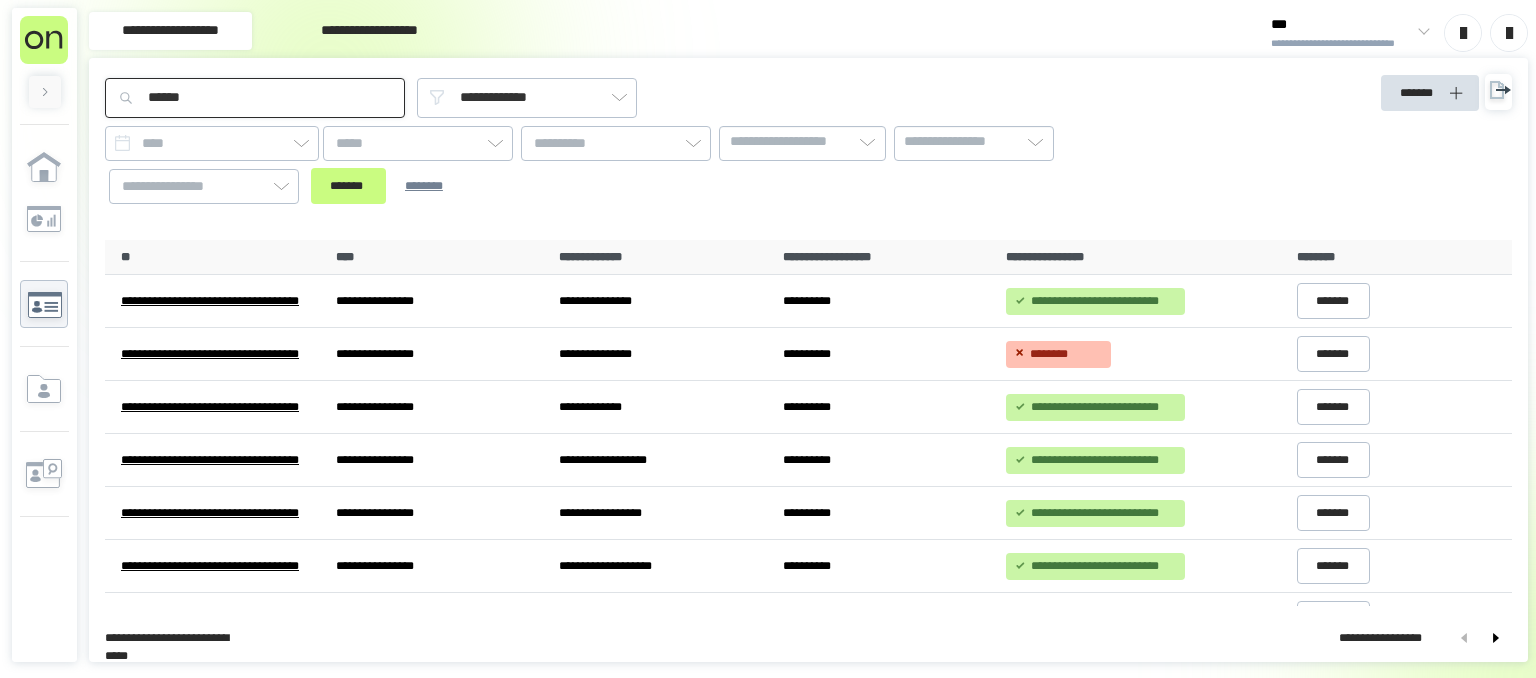 click on "*******" at bounding box center (348, 186) 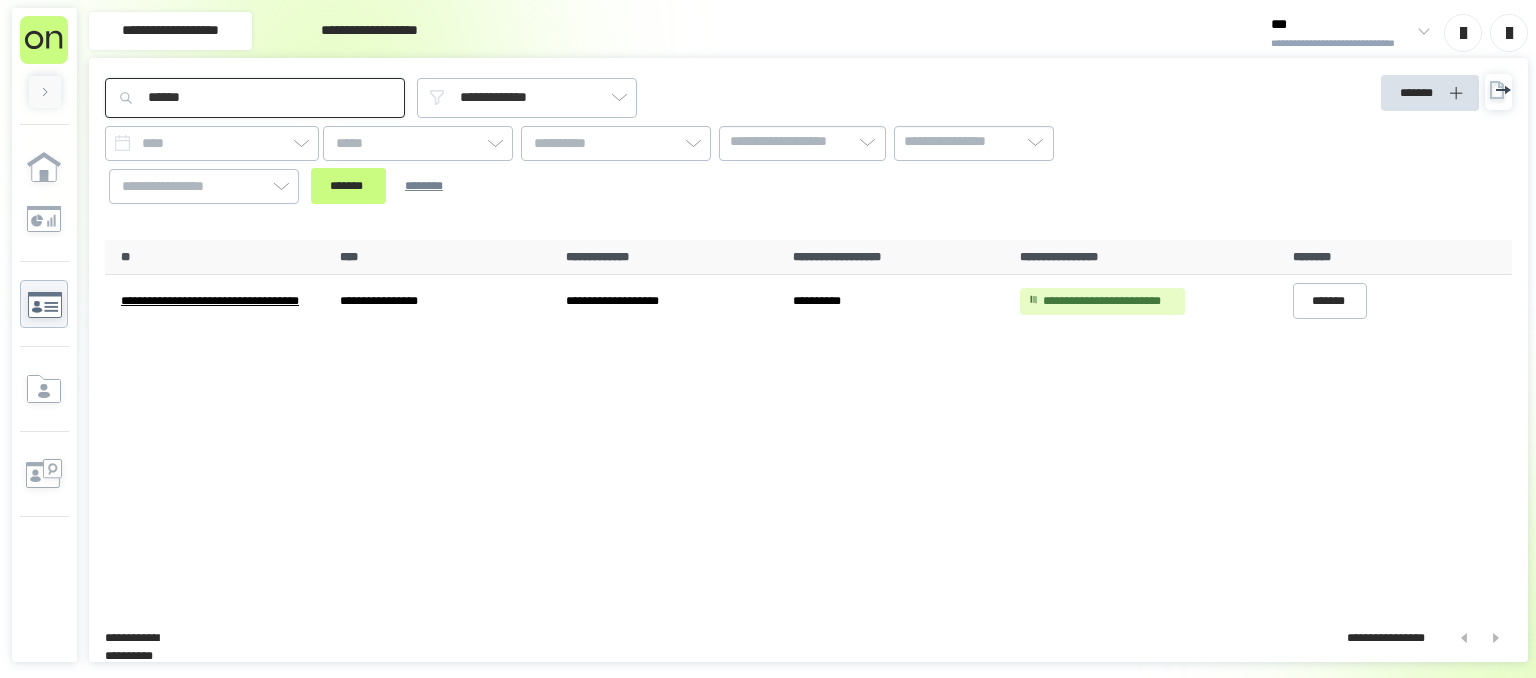 drag, startPoint x: 247, startPoint y: 91, endPoint x: 0, endPoint y: 126, distance: 249.46744 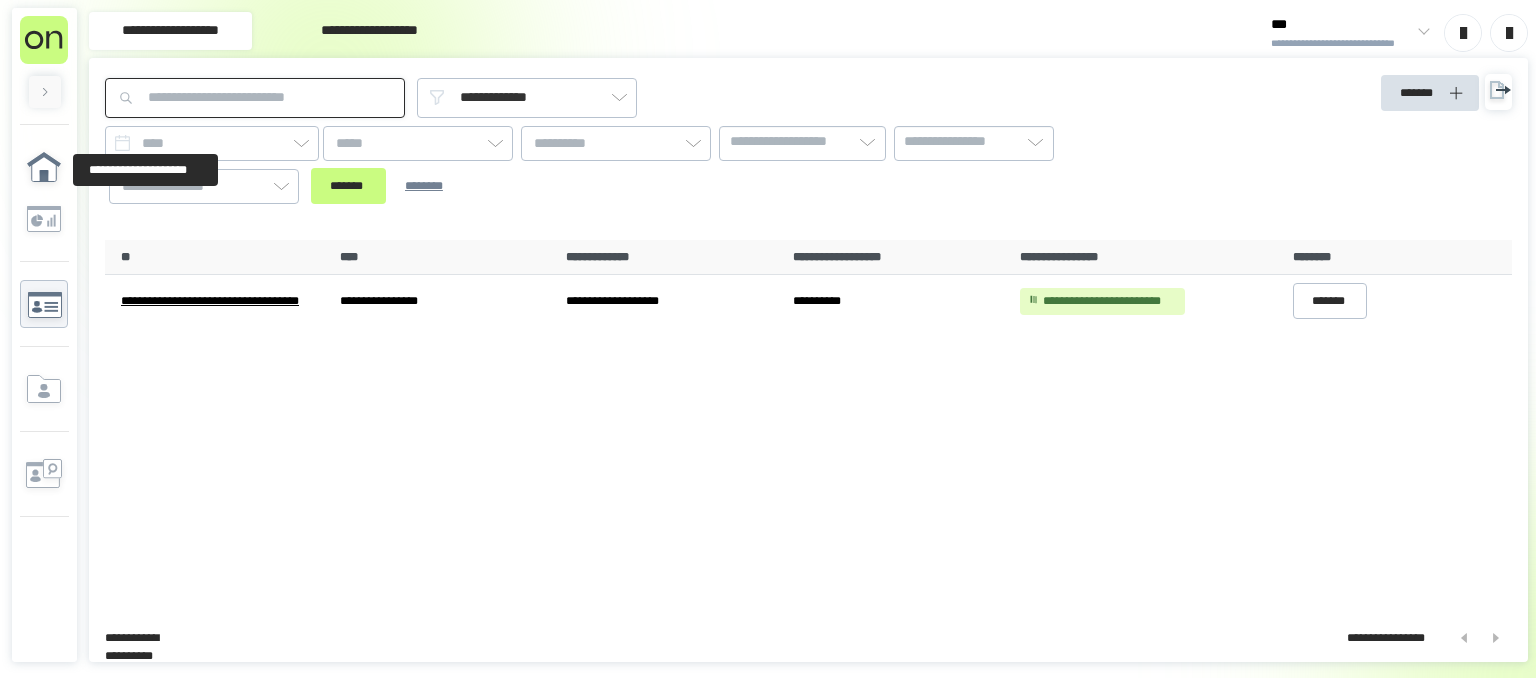 type 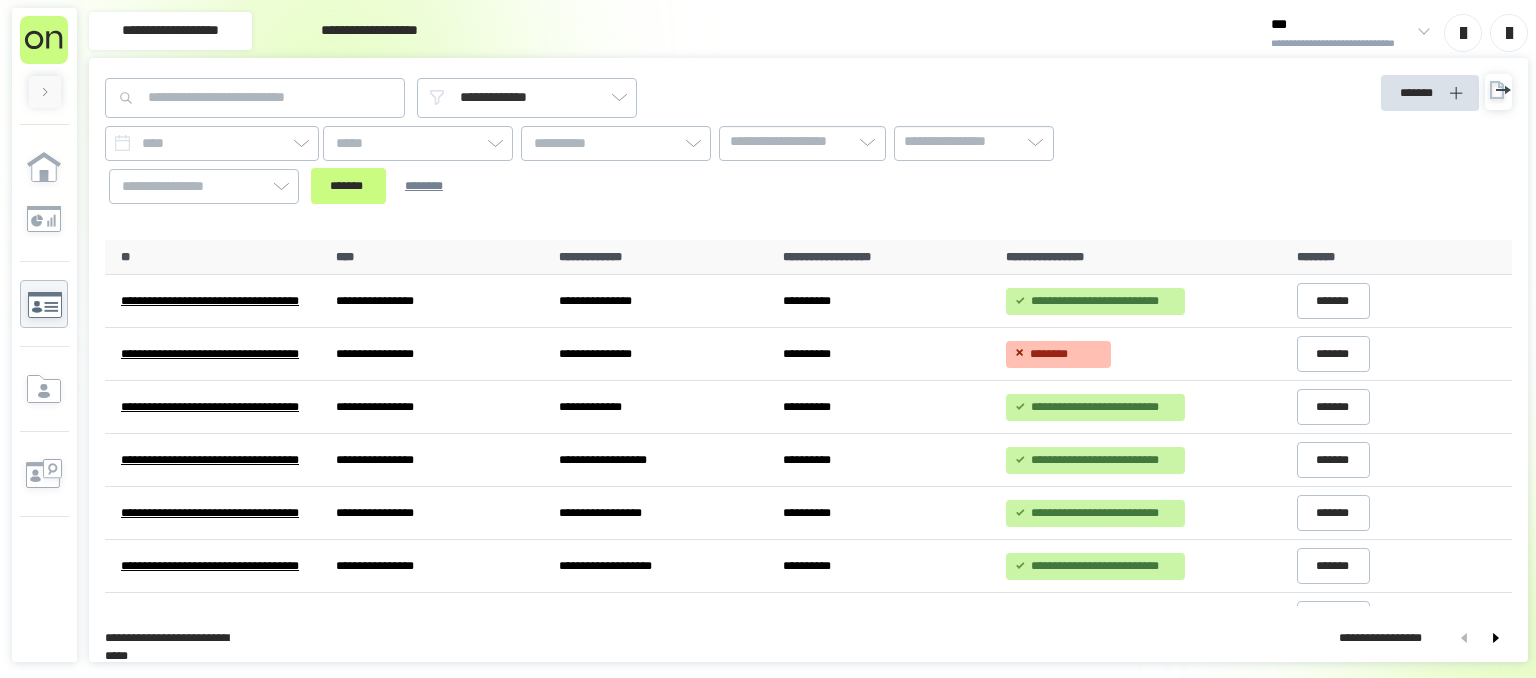 click on "**********" at bounding box center (1349, 32) 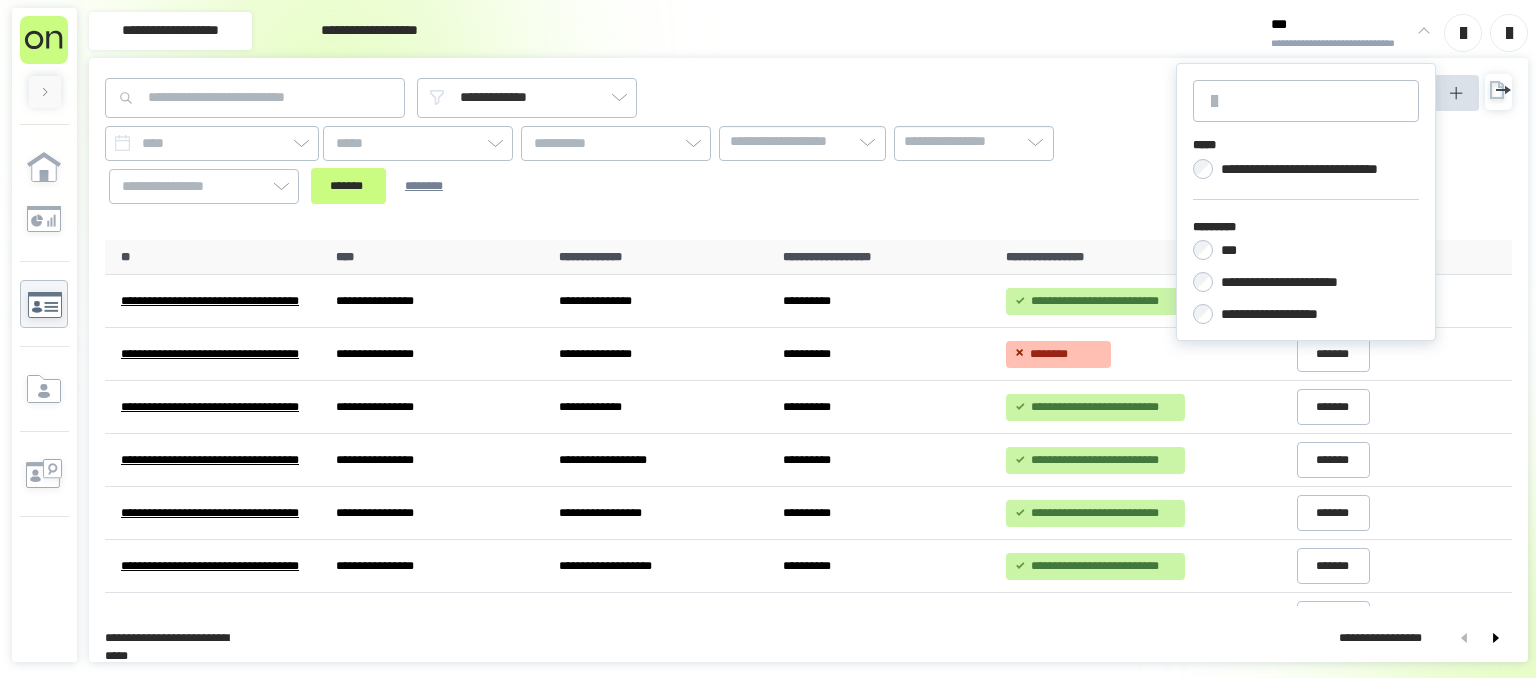 click on "**********" at bounding box center [1285, 314] 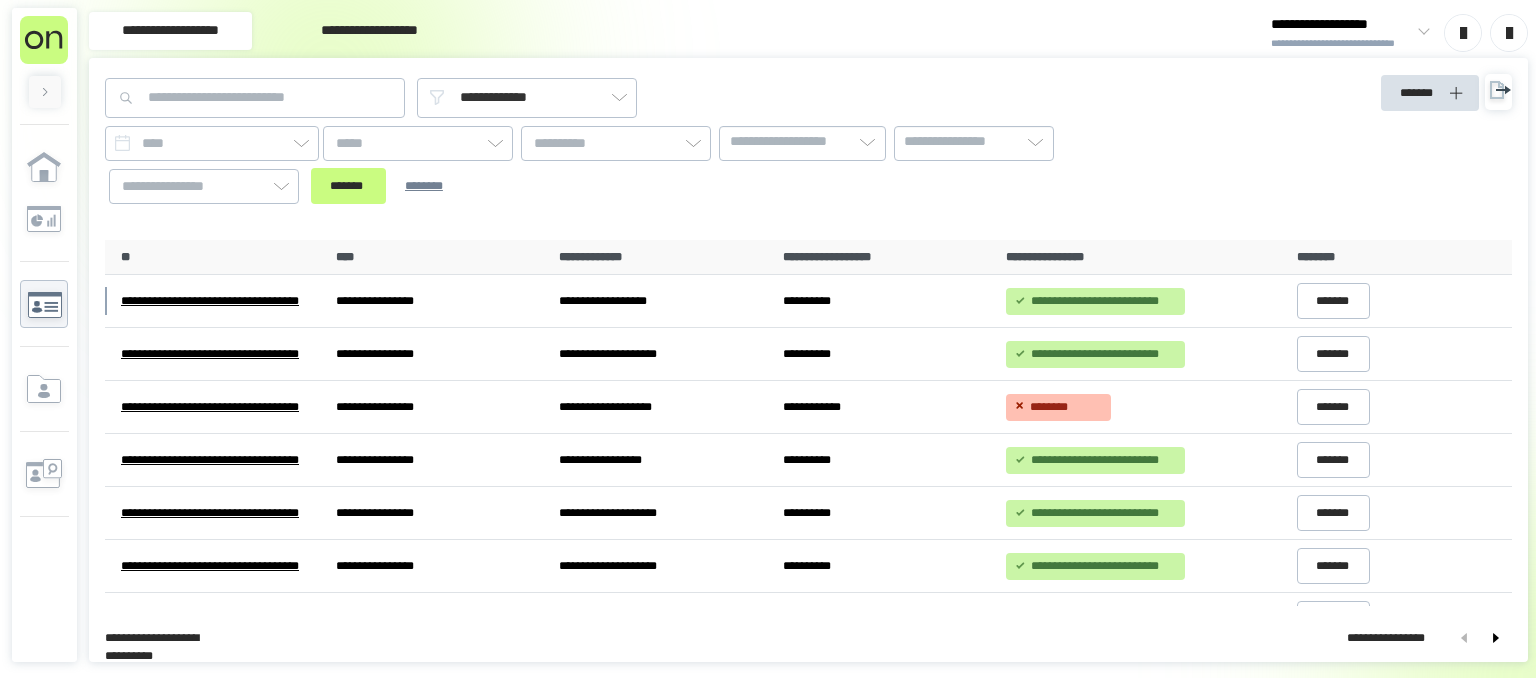 click at bounding box center [1420, 33] 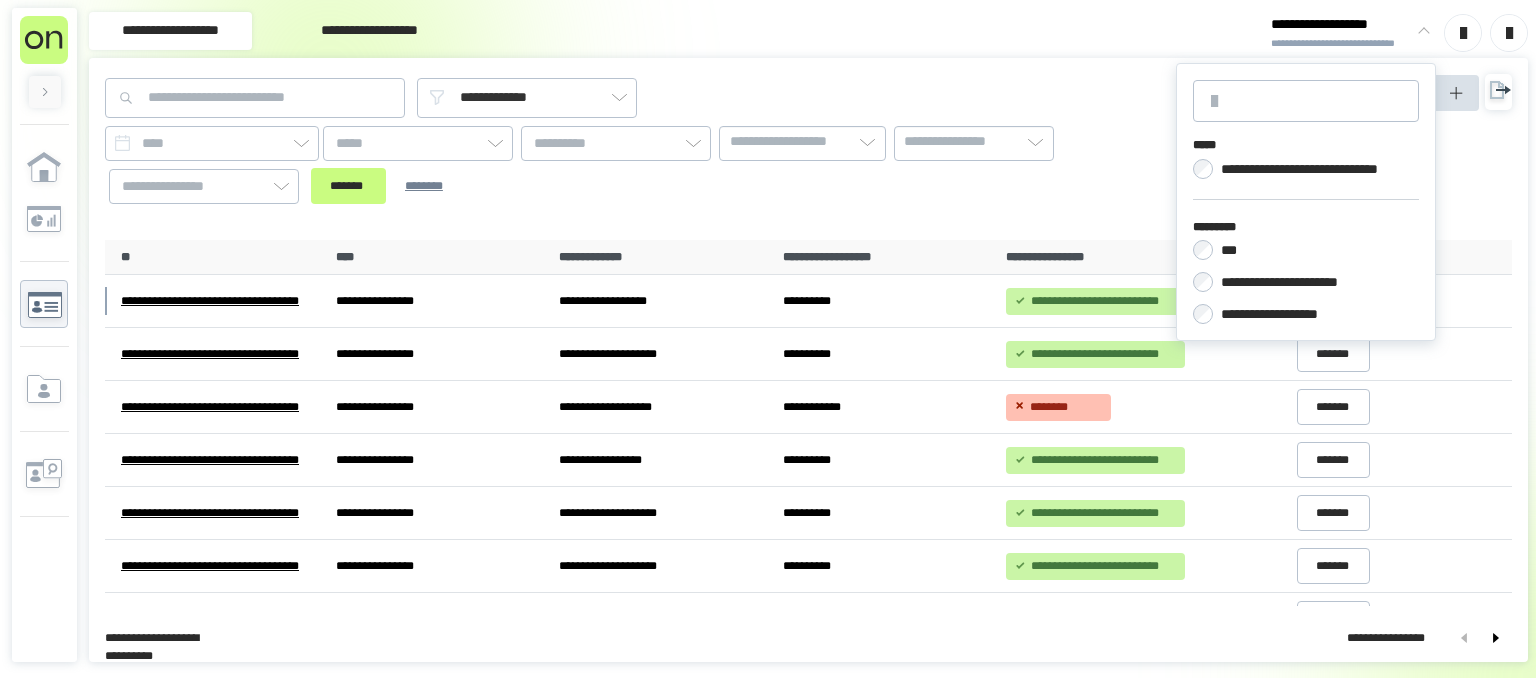 click on "***" at bounding box center (1231, 250) 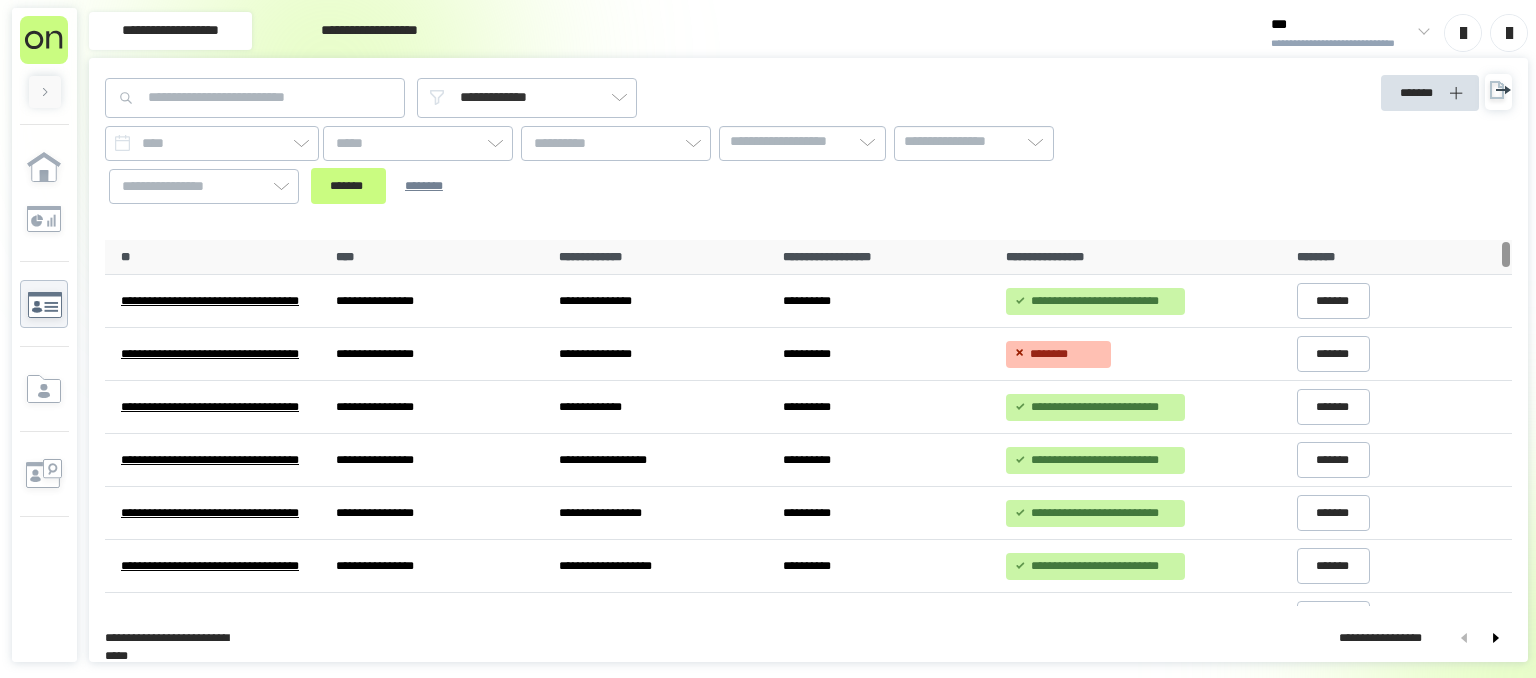 click at bounding box center (1420, 33) 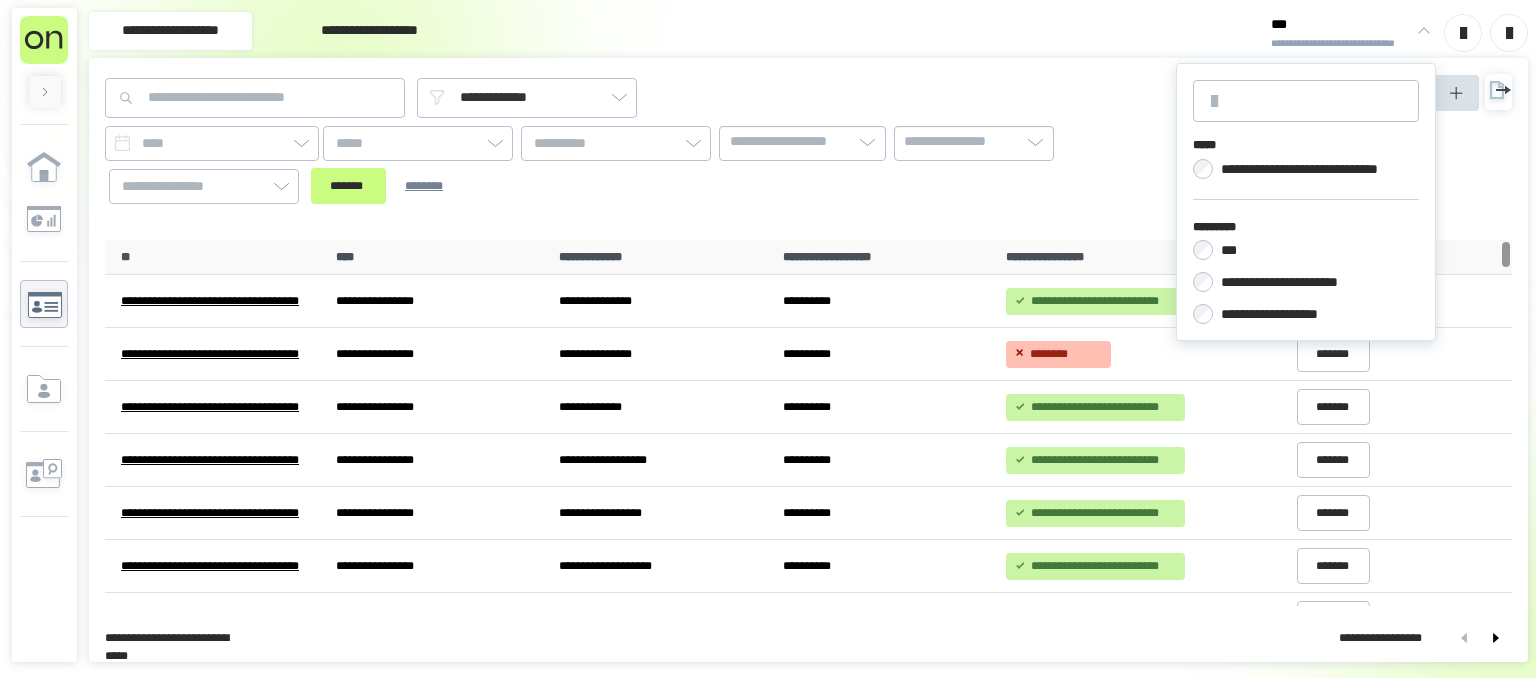 click on "**********" at bounding box center (1285, 314) 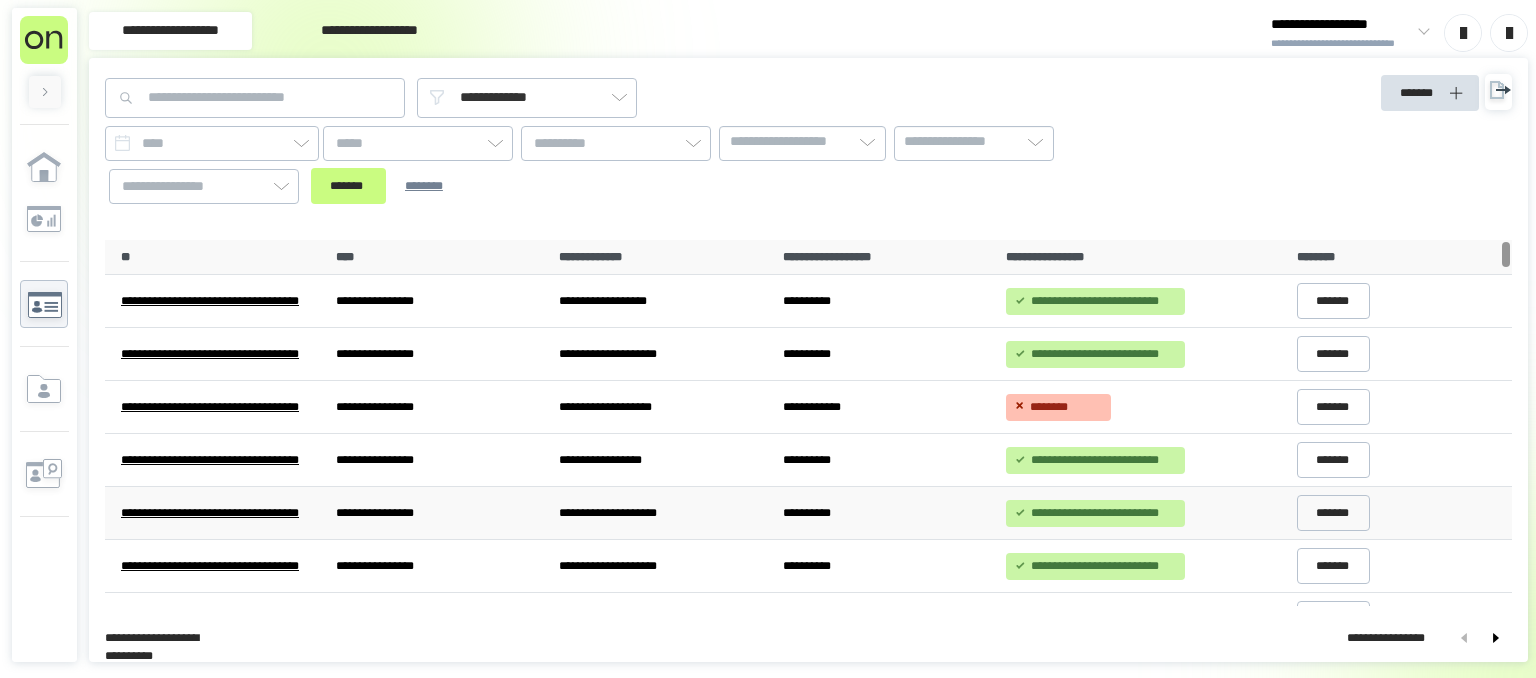 scroll, scrollTop: 0, scrollLeft: 0, axis: both 